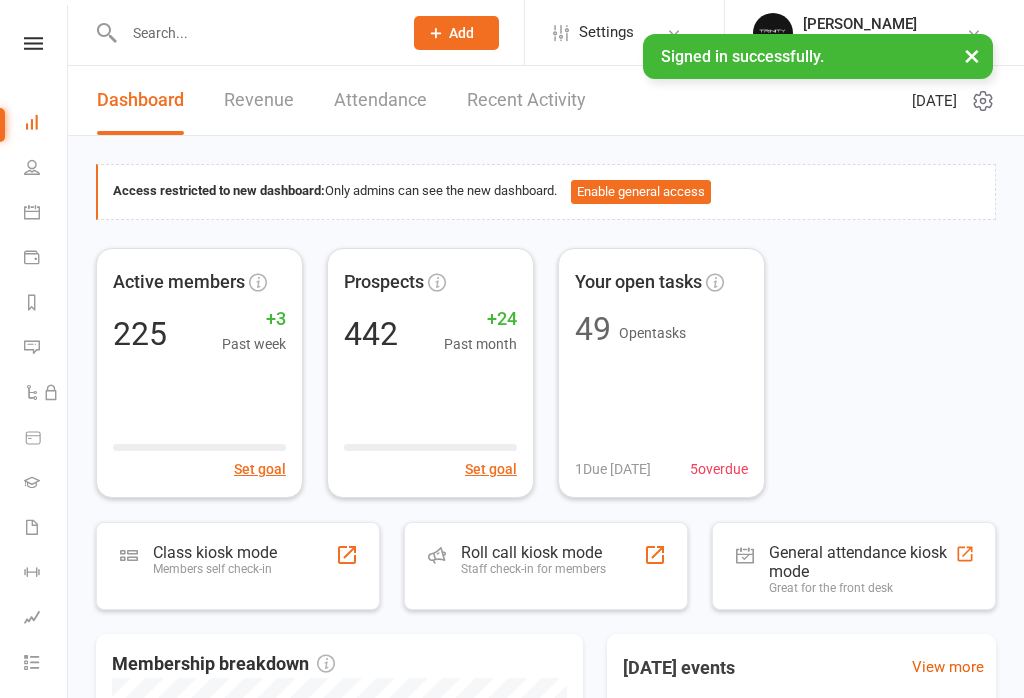 scroll, scrollTop: 0, scrollLeft: 0, axis: both 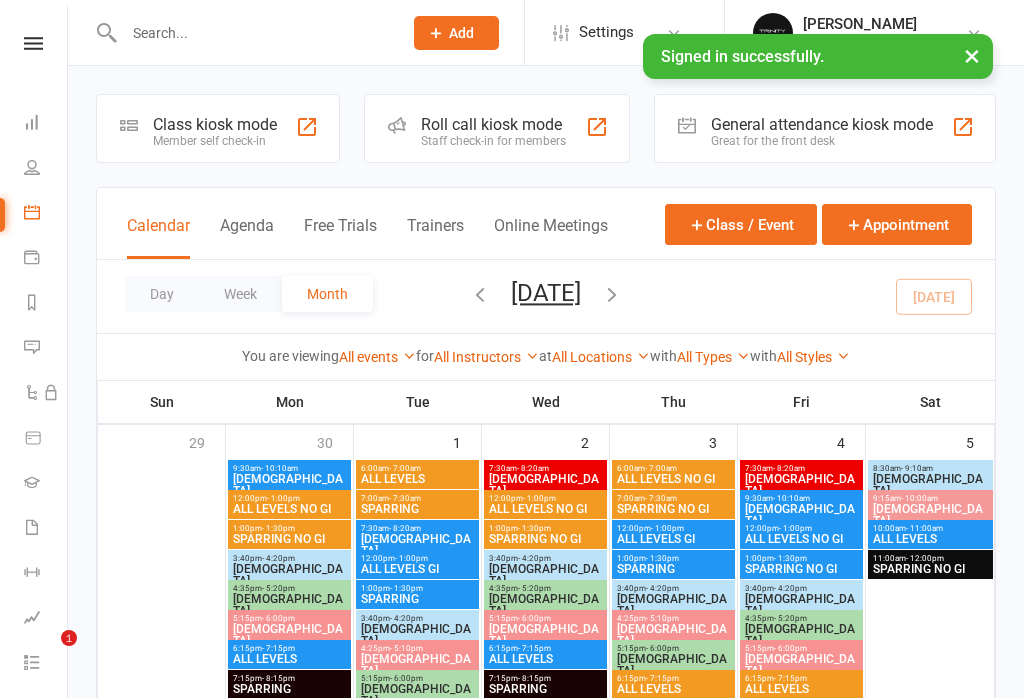 click on "Class kiosk mode" at bounding box center [215, 124] 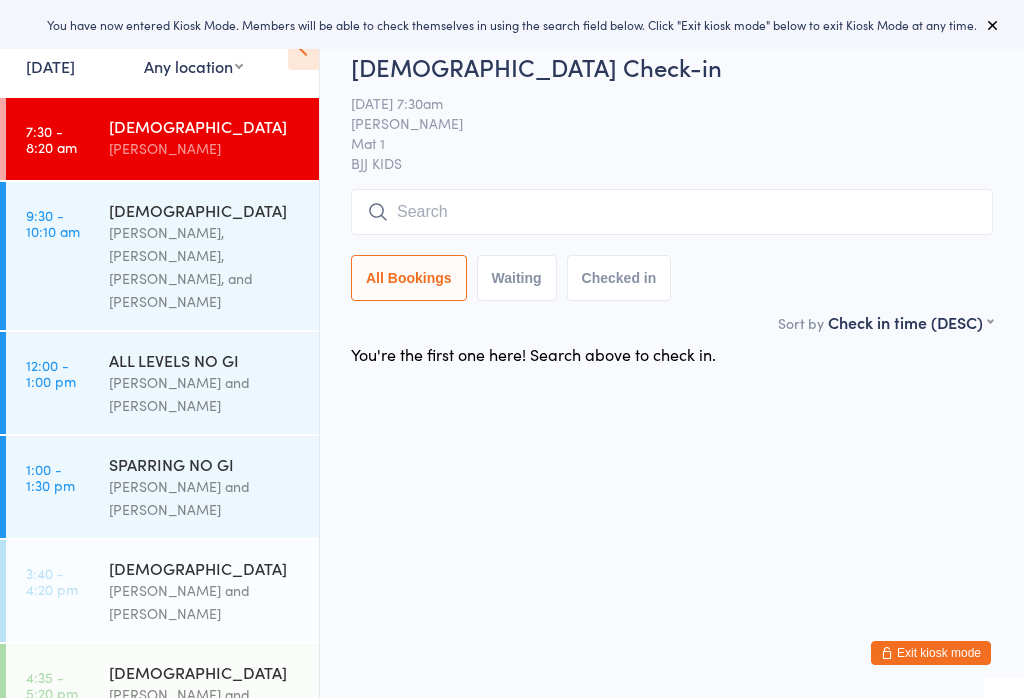 scroll, scrollTop: 0, scrollLeft: 0, axis: both 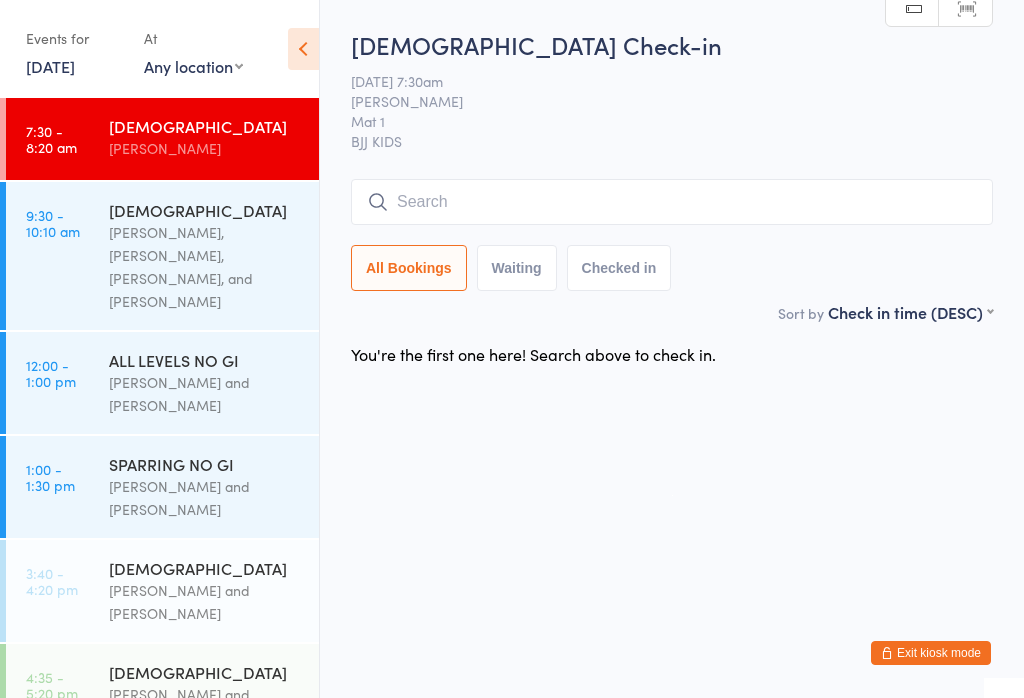 click at bounding box center [672, 202] 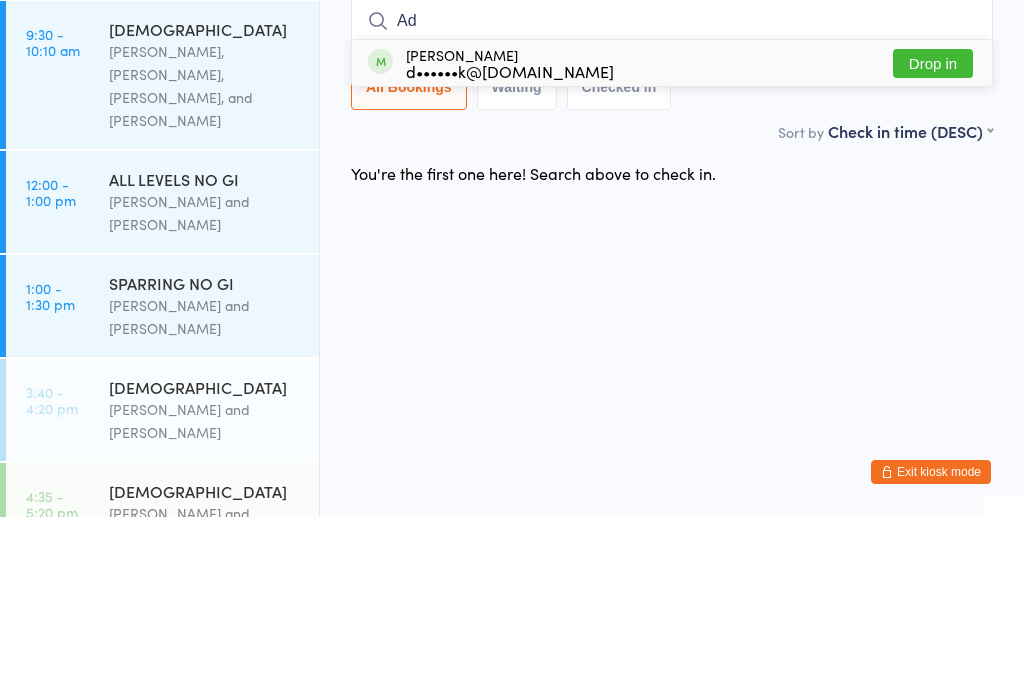 type on "A" 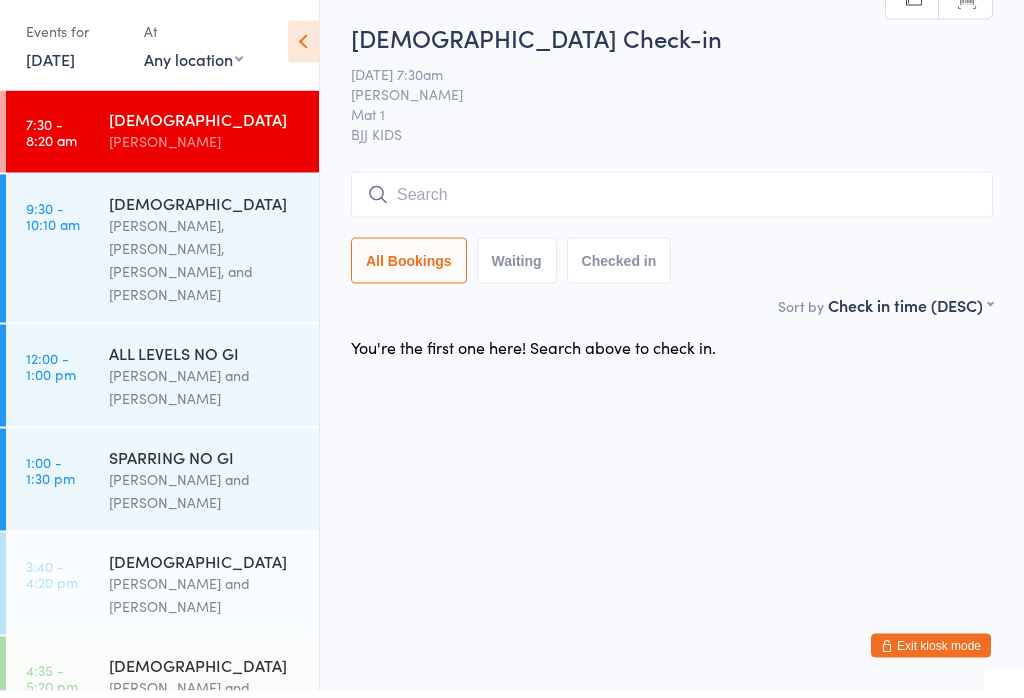 click on "BJJ KIDS" at bounding box center [672, 141] 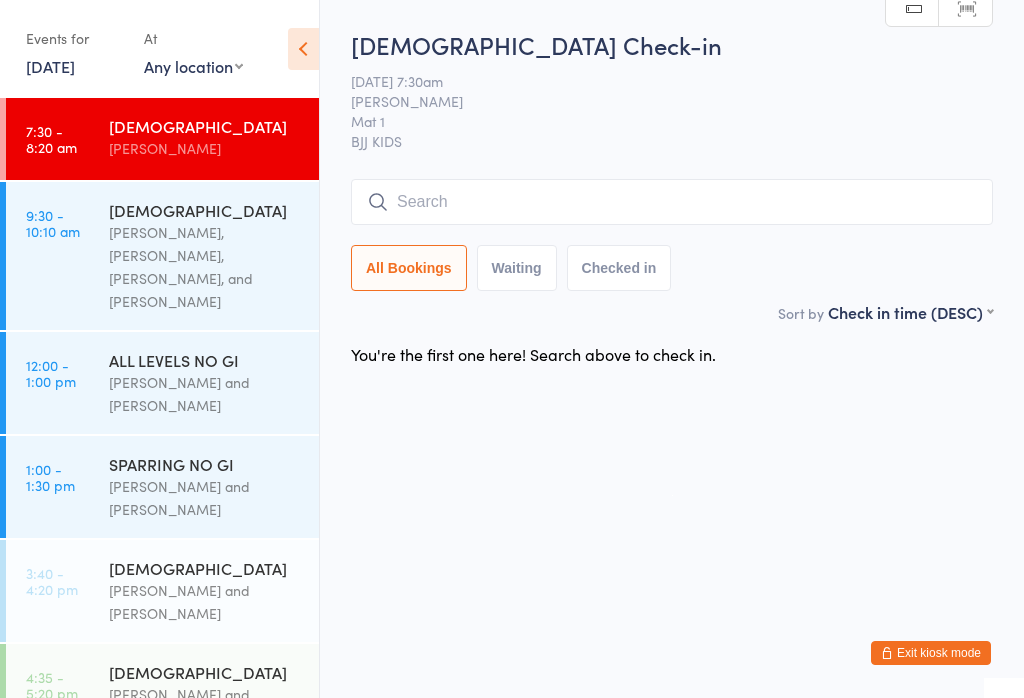 click at bounding box center (672, 202) 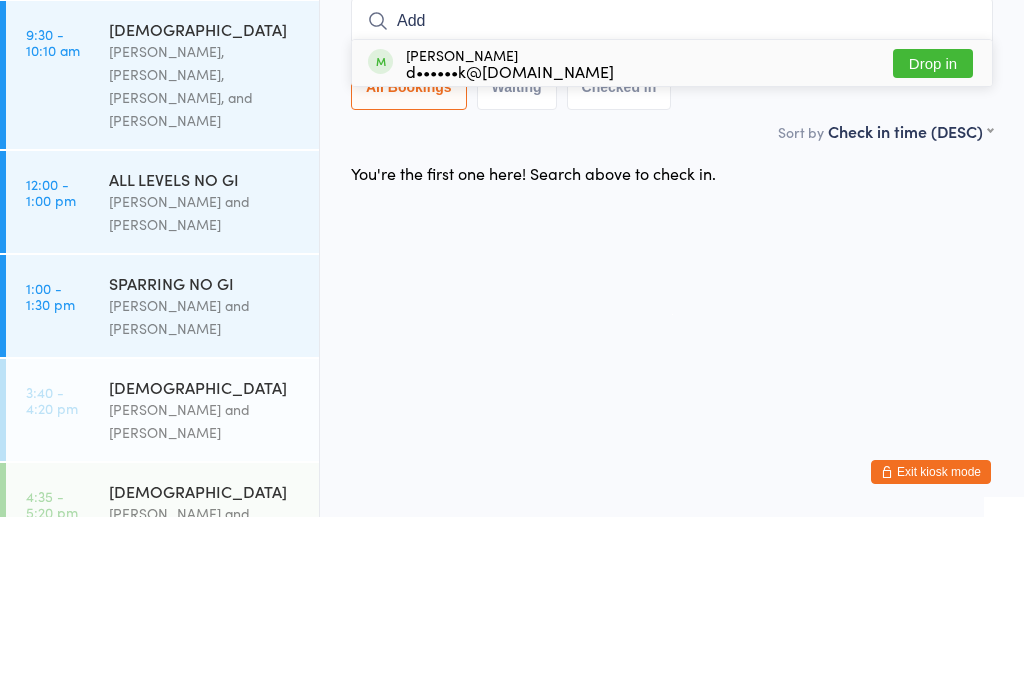 type on "Add" 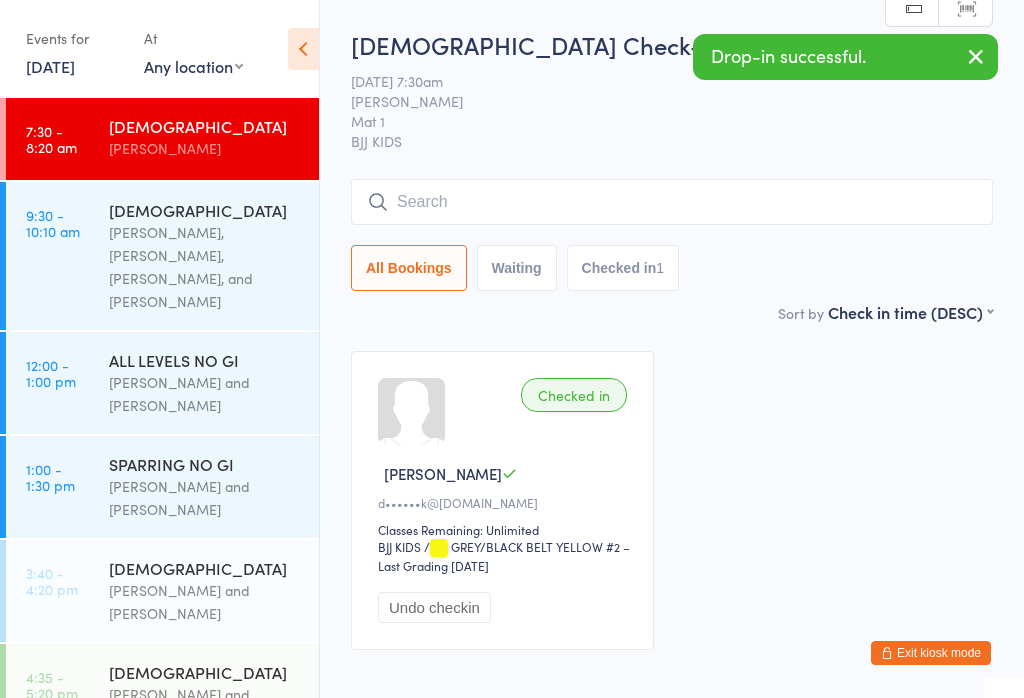 click at bounding box center (672, 202) 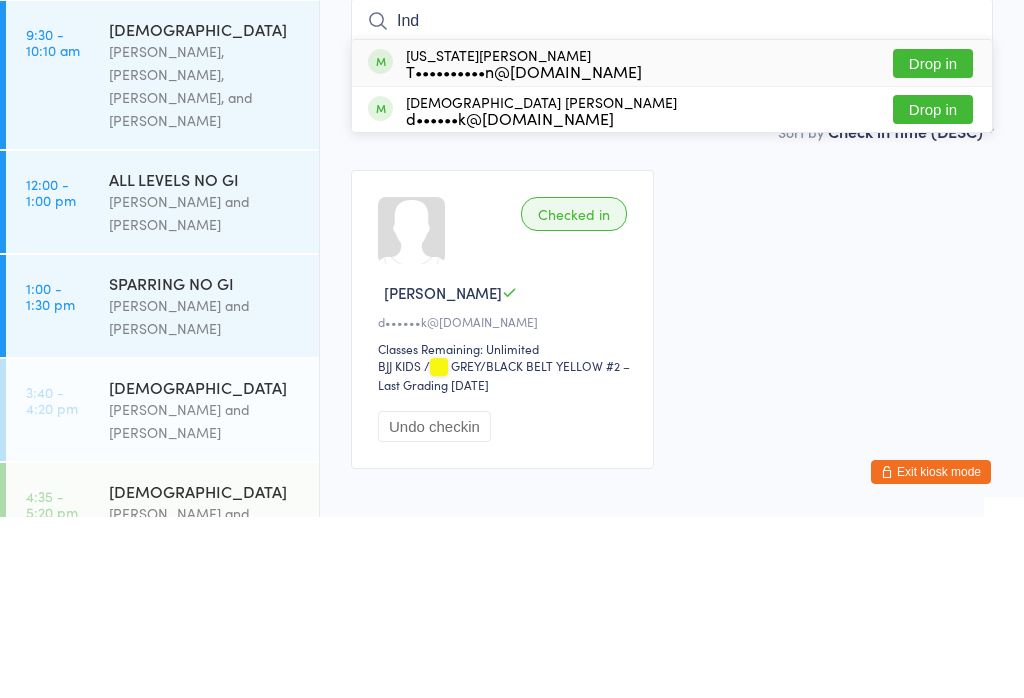 type on "Ind" 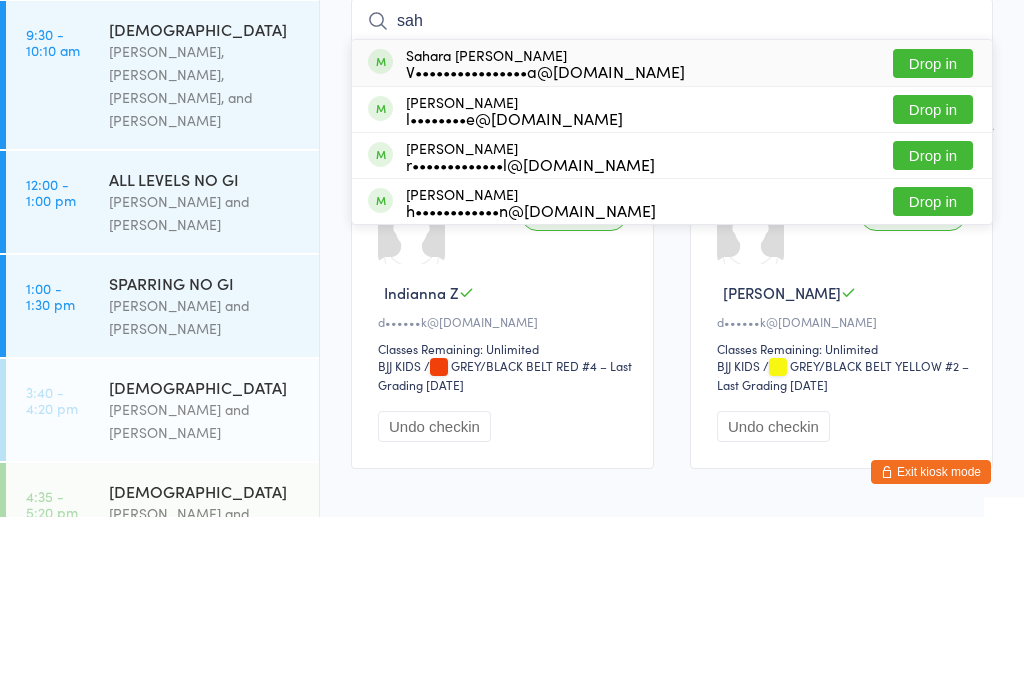 type on "sah" 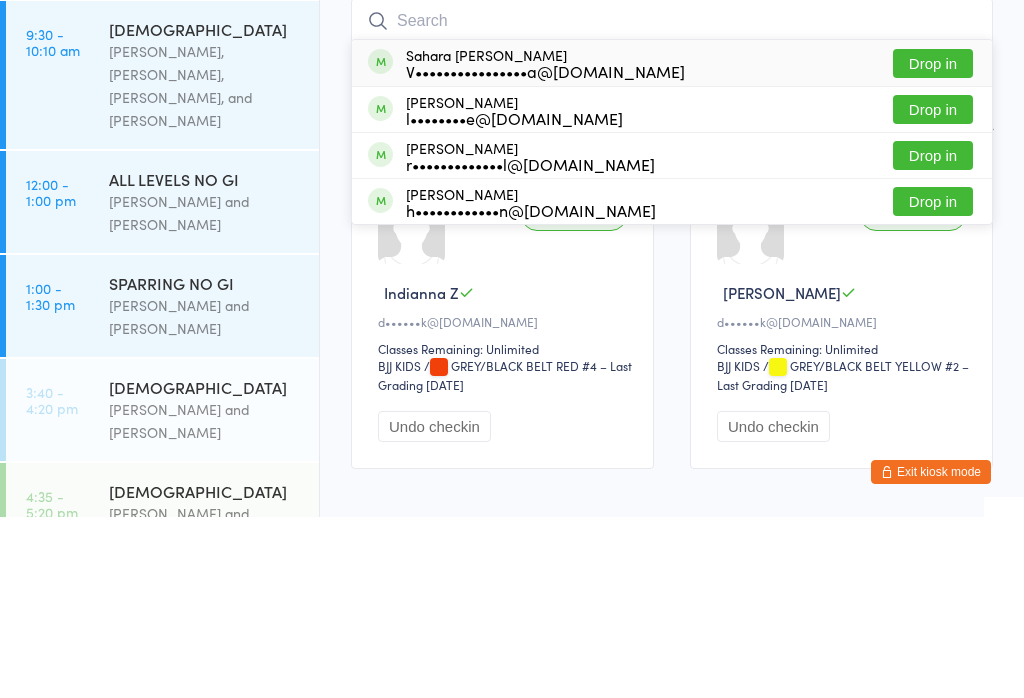 scroll, scrollTop: 117, scrollLeft: 0, axis: vertical 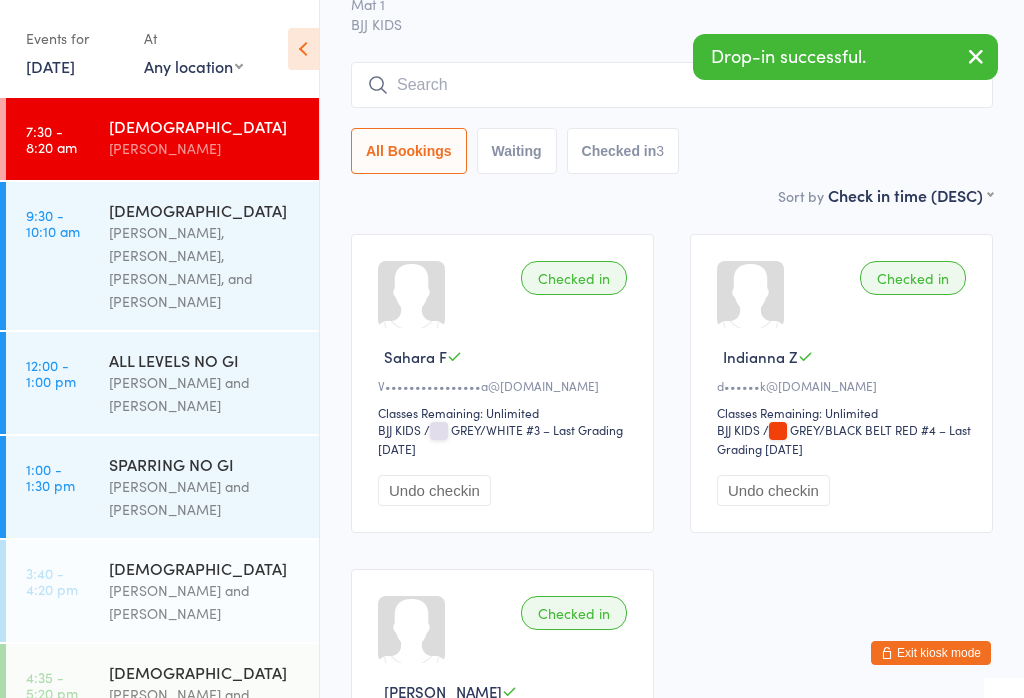 click at bounding box center (672, 85) 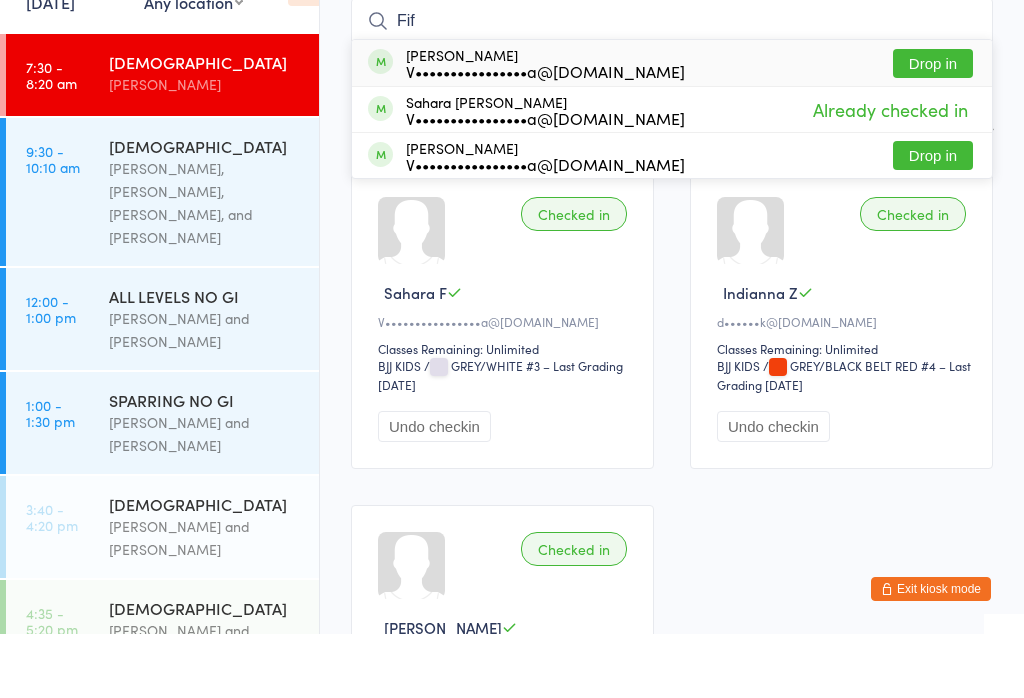 type on "Fif" 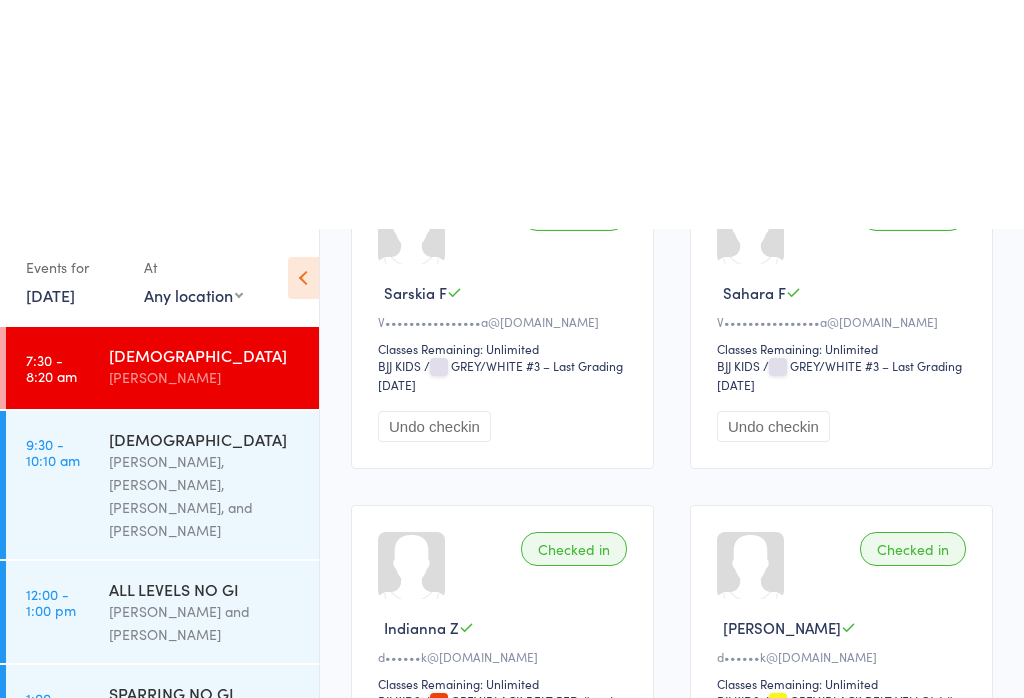 scroll, scrollTop: 459, scrollLeft: 0, axis: vertical 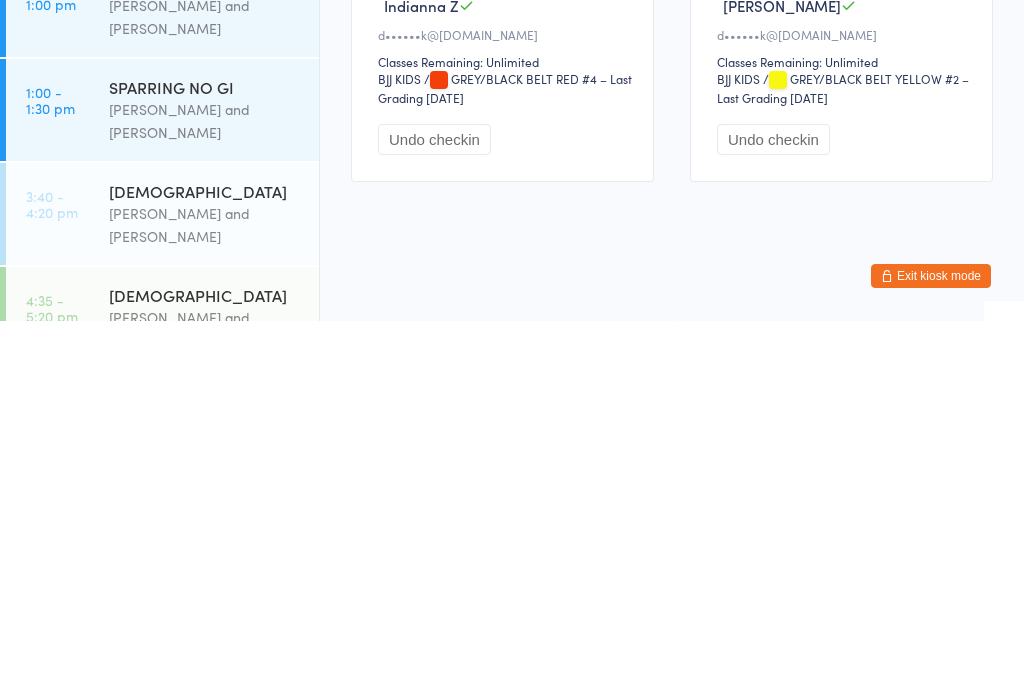 click on "You have now entered Kiosk Mode. Members will be able to check themselves in using the search field below. Click "Exit kiosk mode" below to exit Kiosk Mode at any time. Drop-in successful. Events for 11 Jul, 2025 11 Jul, 2025
July 2025
Sun Mon Tue Wed Thu Fri Sat
27
29
30
01
02
03
04
05
28
06
07
08
09
10
11
12
29
13
14
15
16
17
18
19
30
20
21
22
23
24
25" at bounding box center (512, -77) 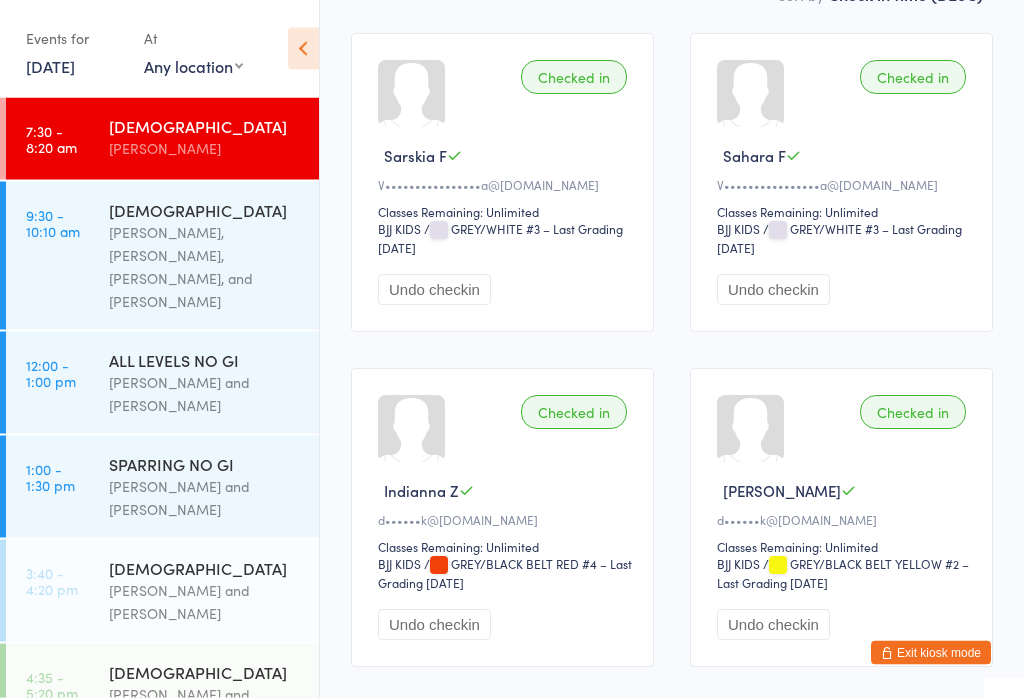 scroll, scrollTop: 323, scrollLeft: 0, axis: vertical 